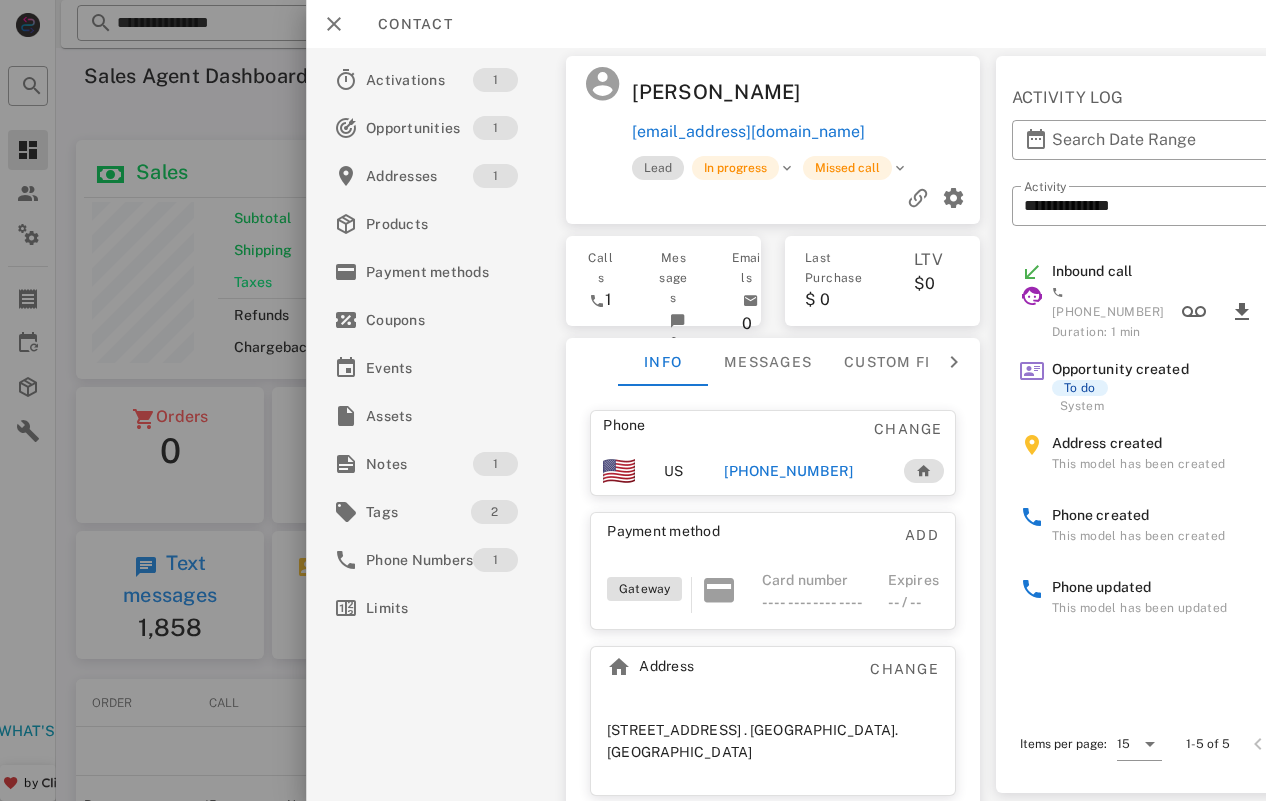 scroll, scrollTop: 0, scrollLeft: 0, axis: both 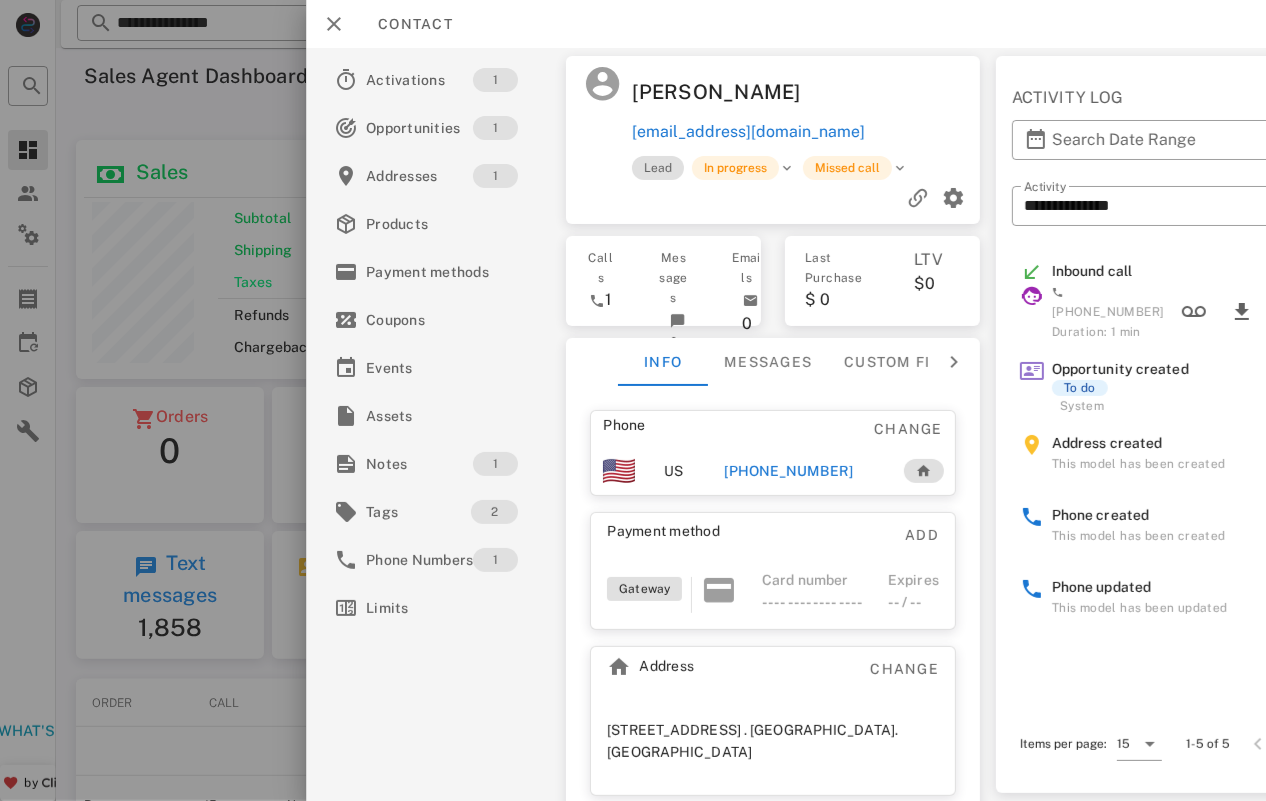 drag, startPoint x: 125, startPoint y: 157, endPoint x: 141, endPoint y: 156, distance: 16.03122 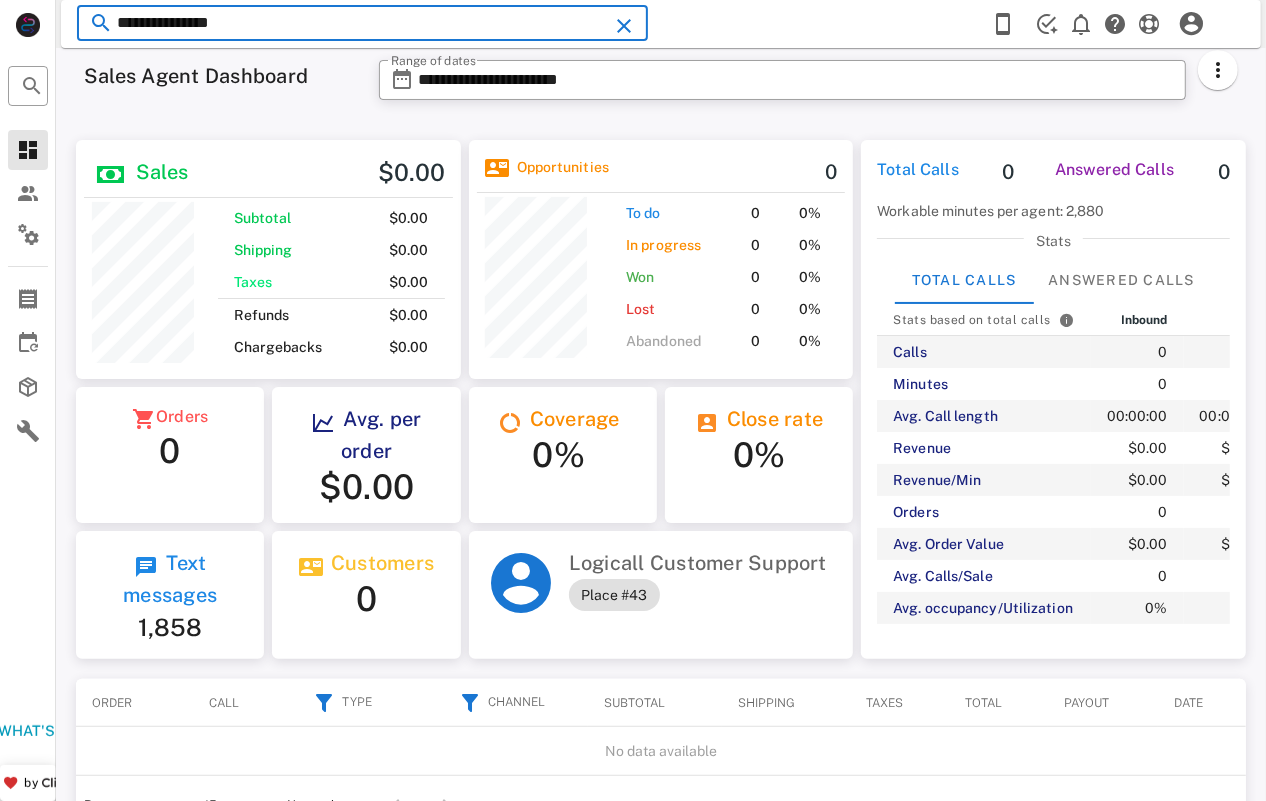 click on "**********" at bounding box center [362, 23] 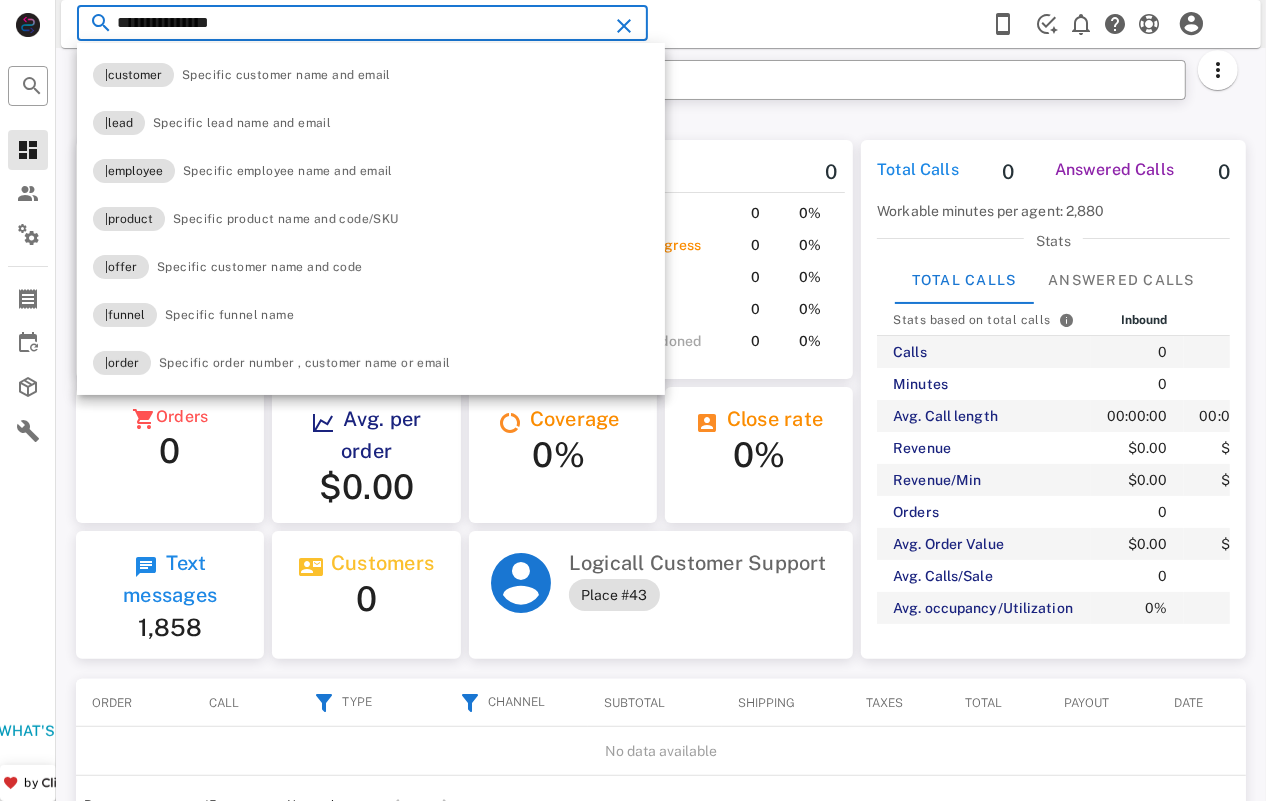 click on "**********" at bounding box center [362, 23] 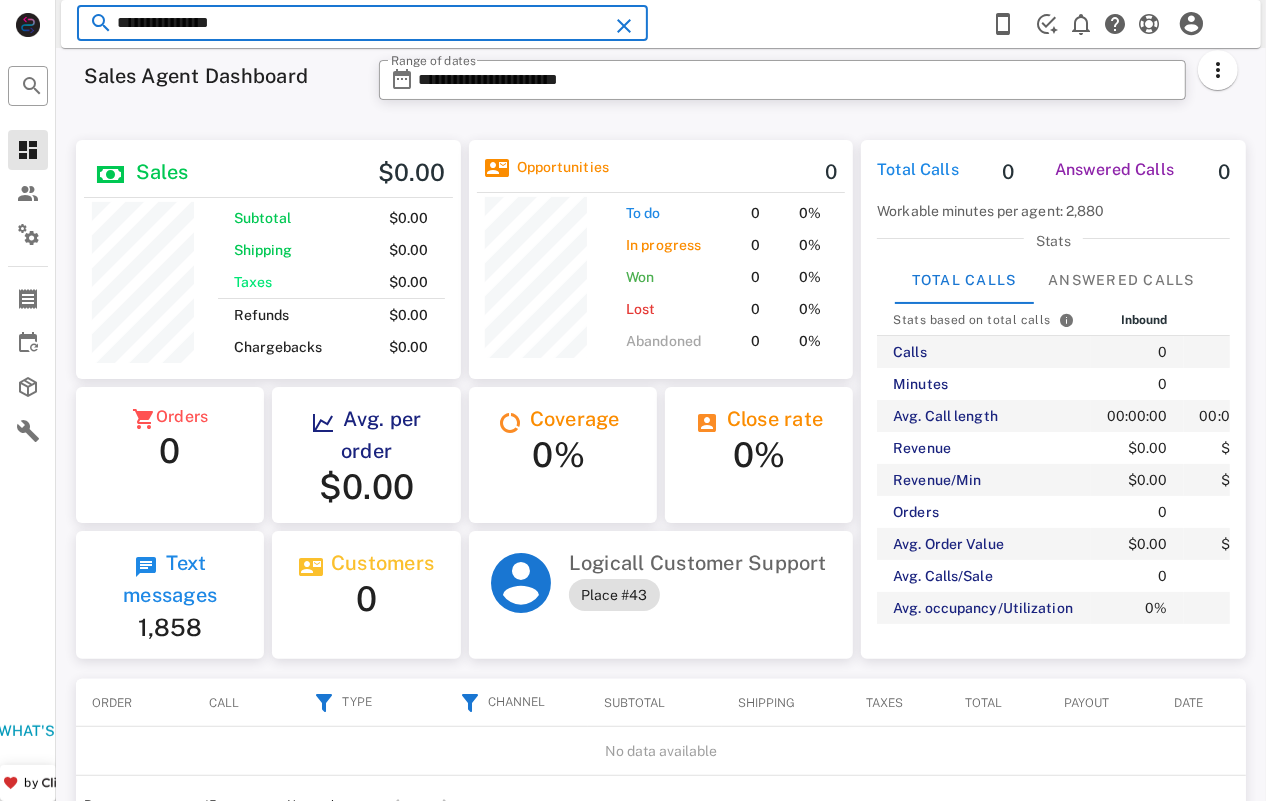 click on "**********" at bounding box center (362, 23) 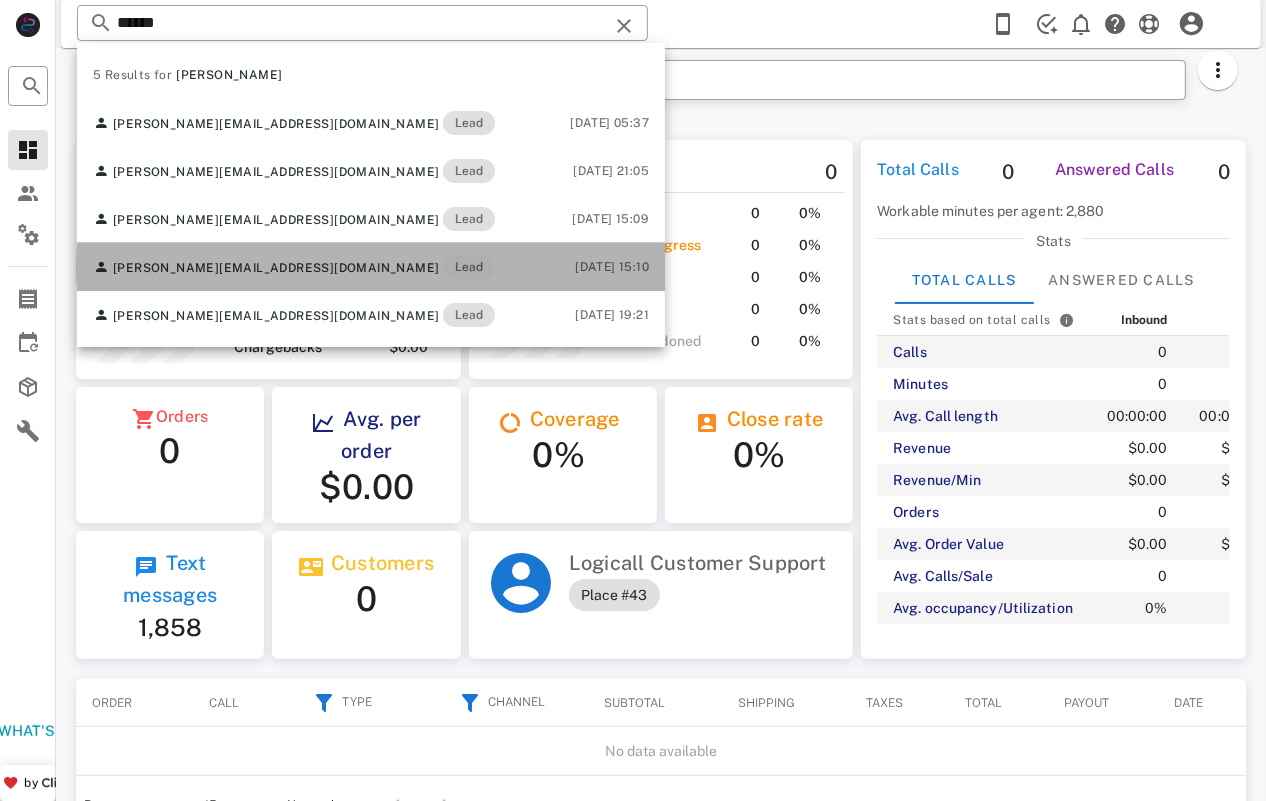 click on "[PERSON_NAME]   [EMAIL_ADDRESS][DOMAIN_NAME]   Lead" at bounding box center (294, 267) 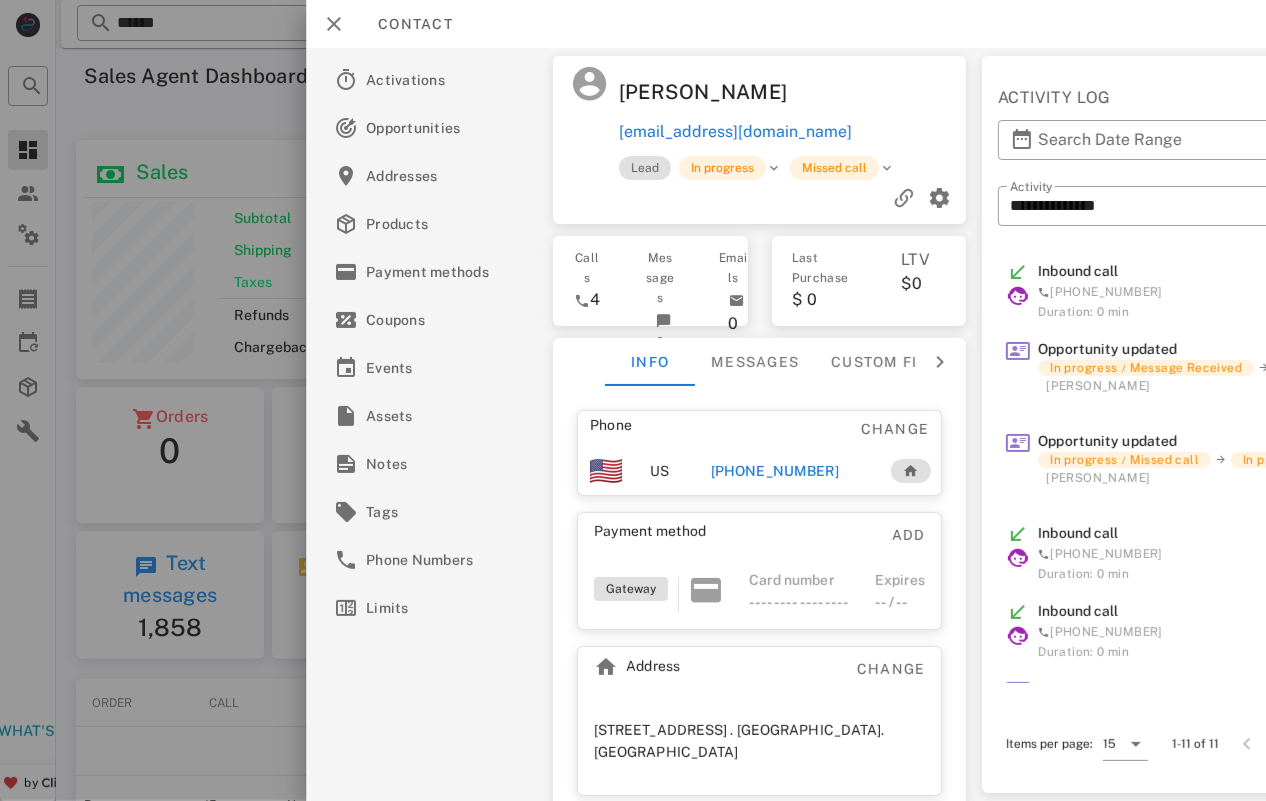 copy on "[PERSON_NAME]" 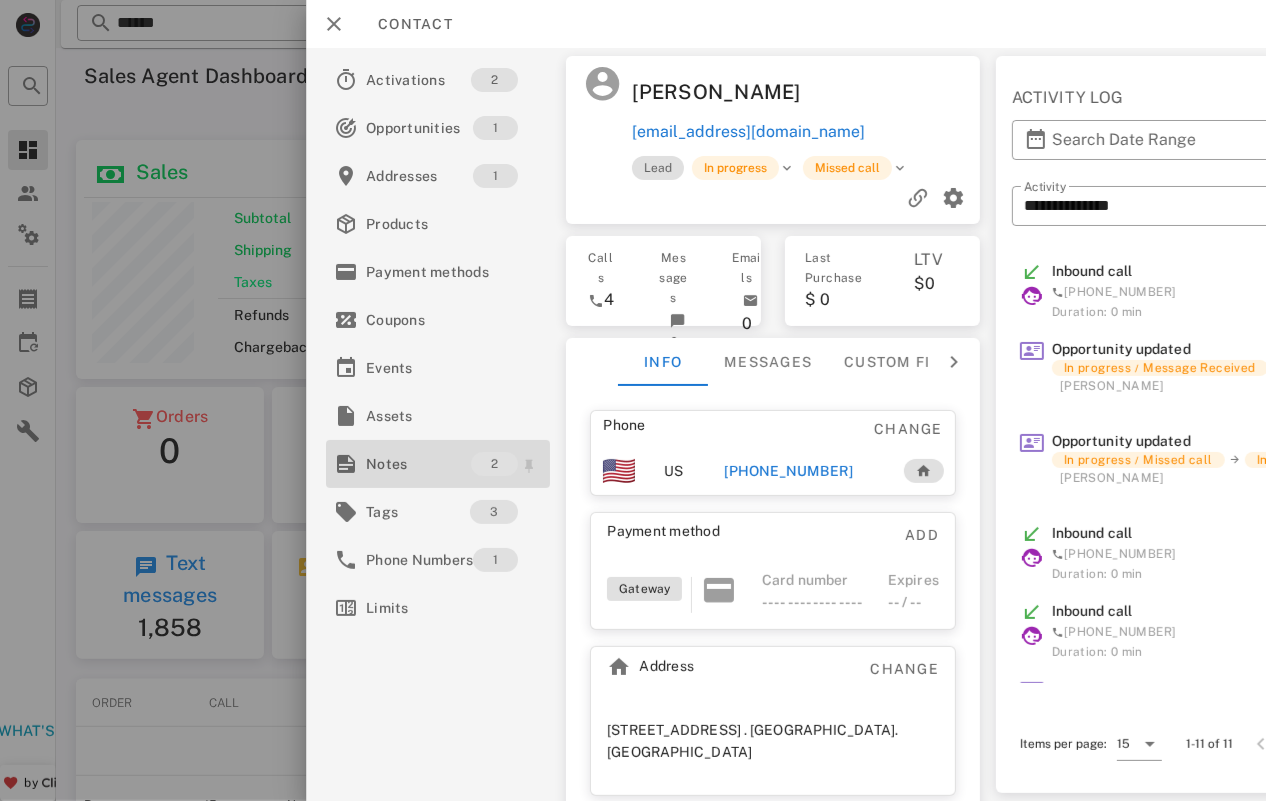 click on "Notes" at bounding box center (418, 464) 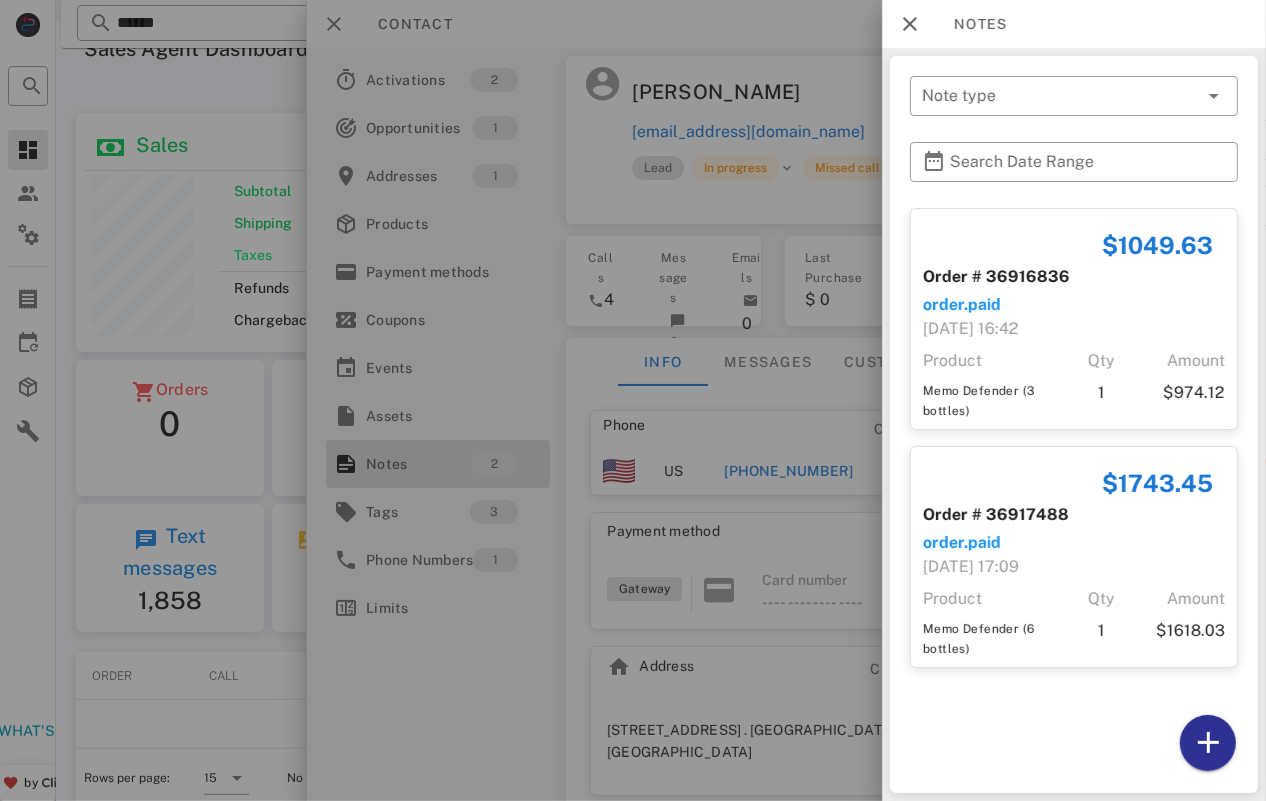 scroll, scrollTop: 75, scrollLeft: 0, axis: vertical 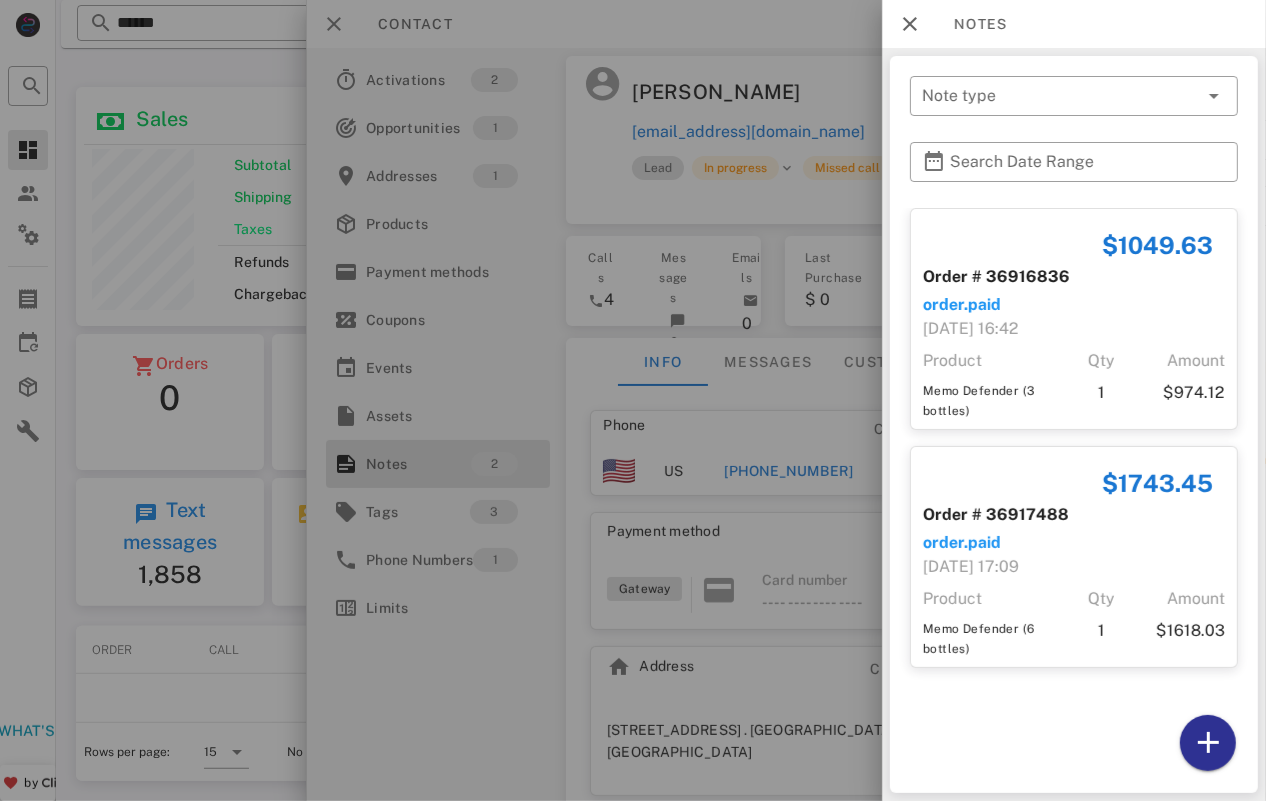 click at bounding box center (633, 400) 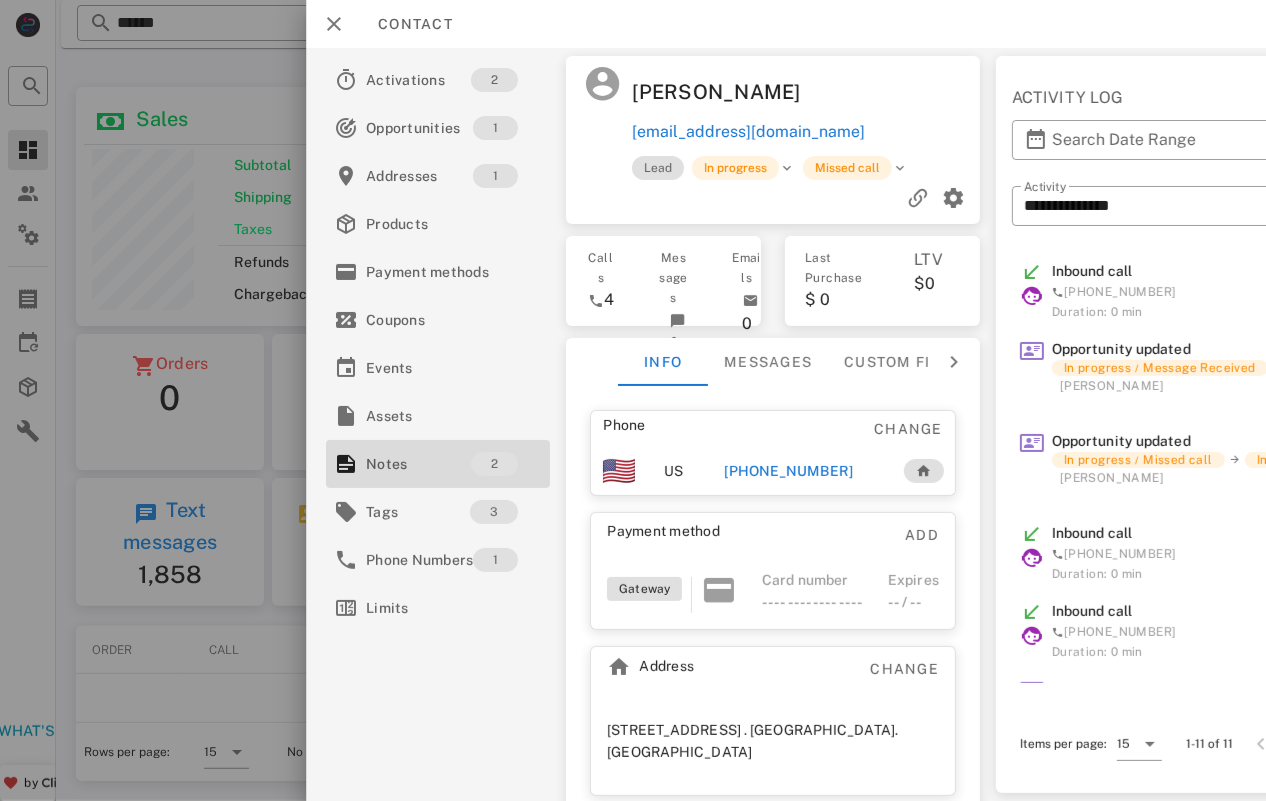 click at bounding box center [633, 400] 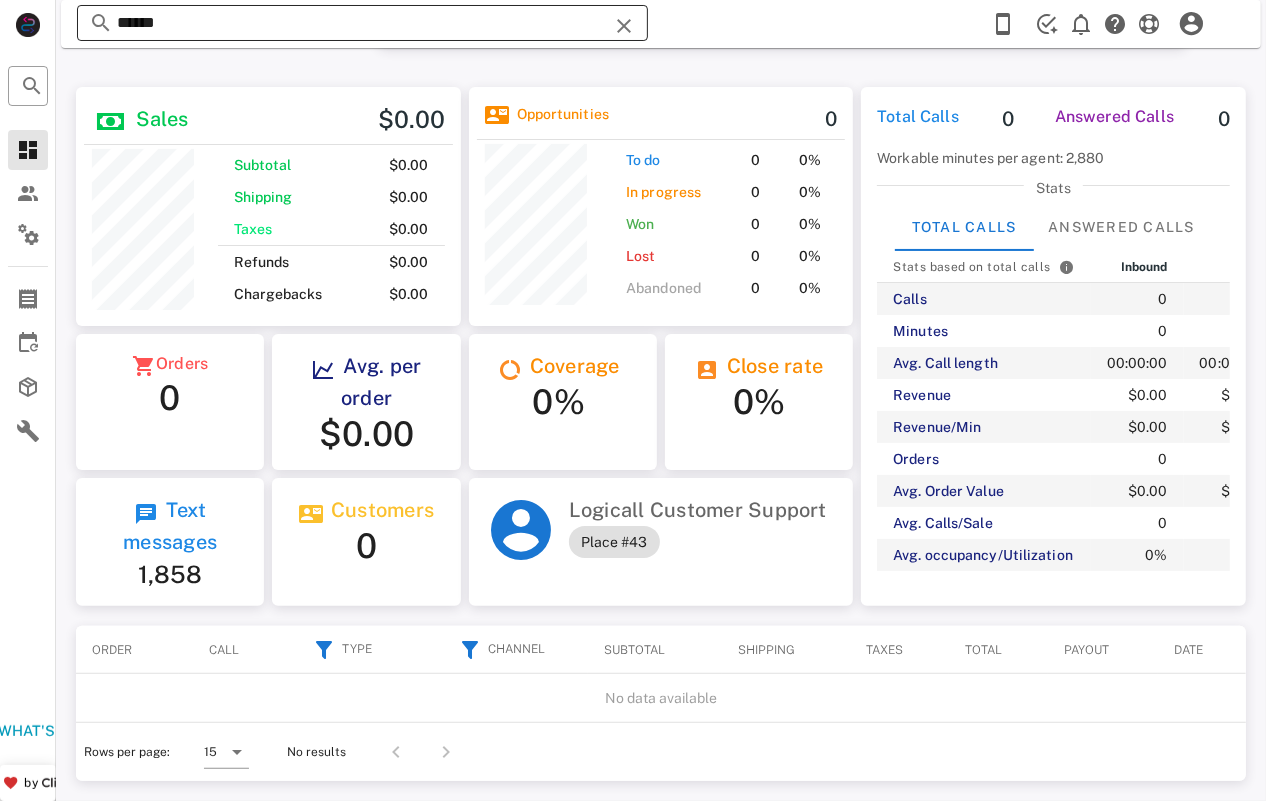 click on "******" at bounding box center (362, 23) 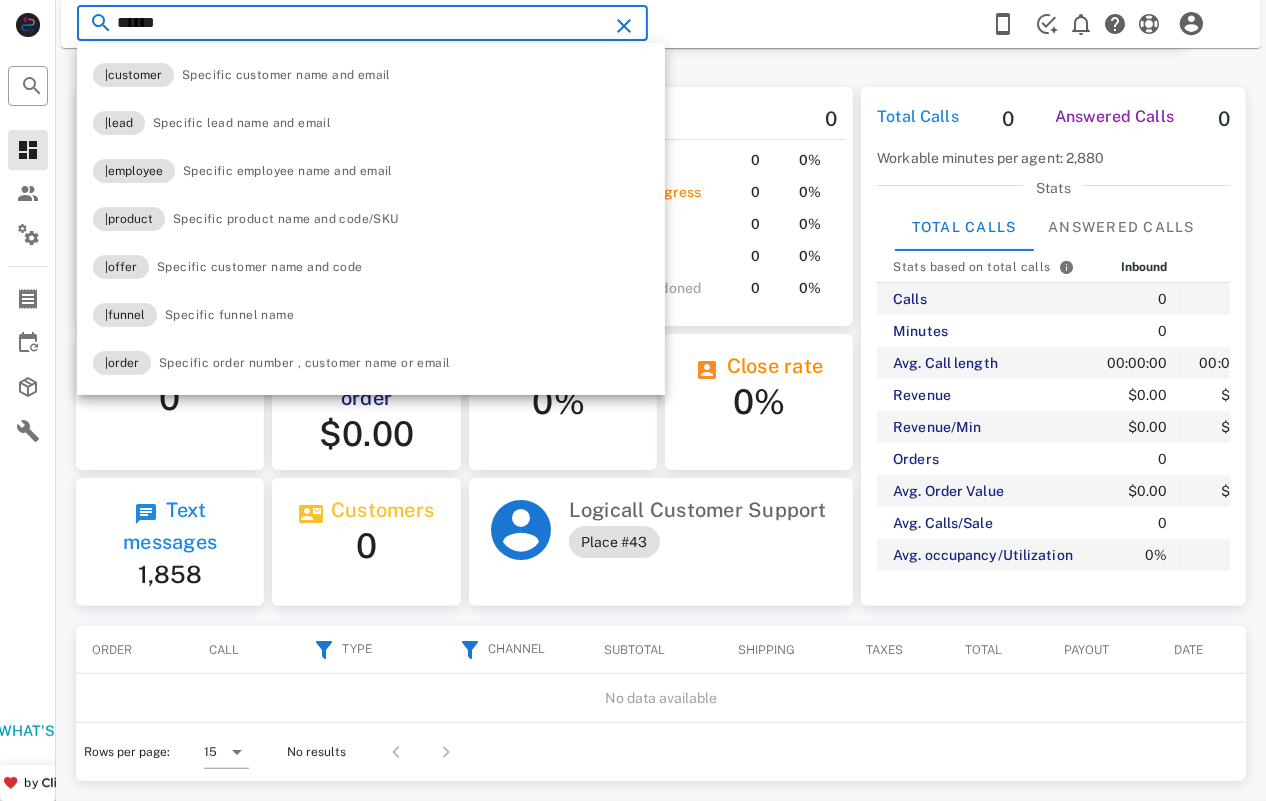 click on "******" at bounding box center (362, 23) 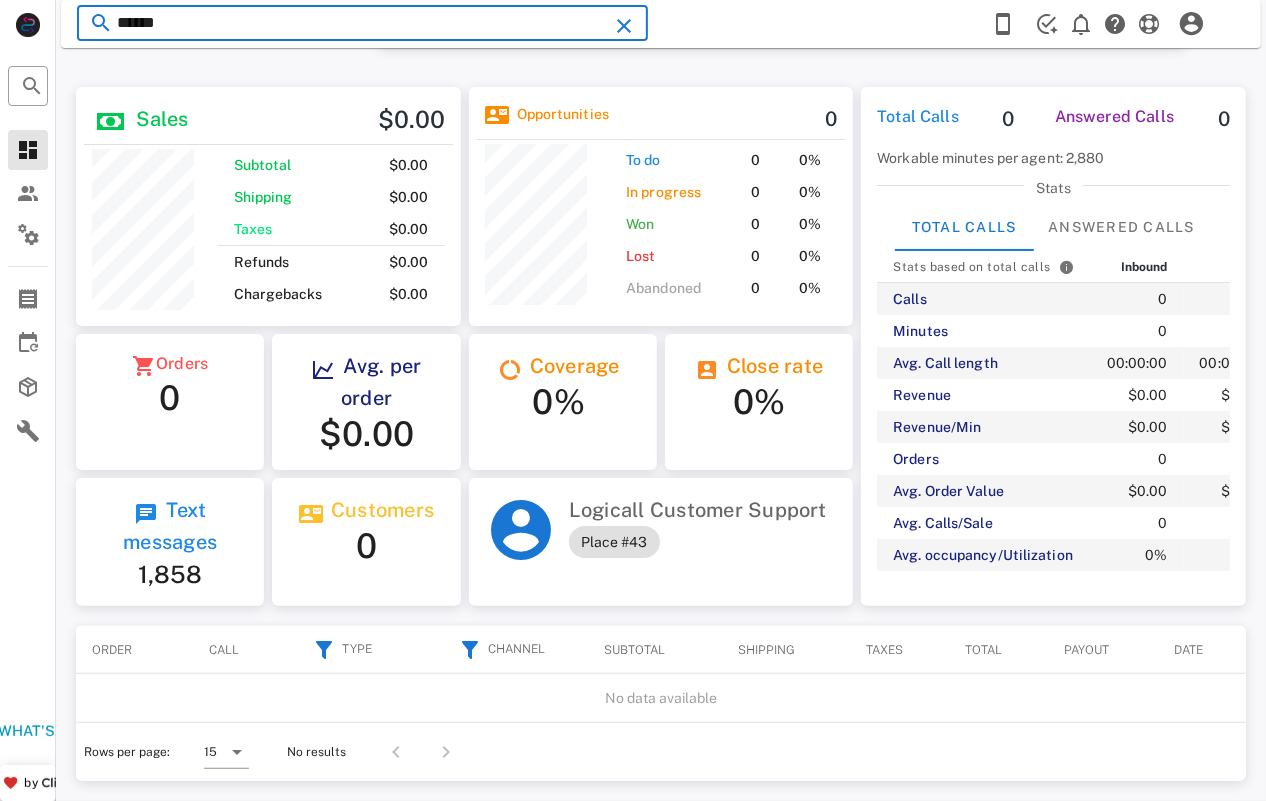 click on "******" at bounding box center [362, 23] 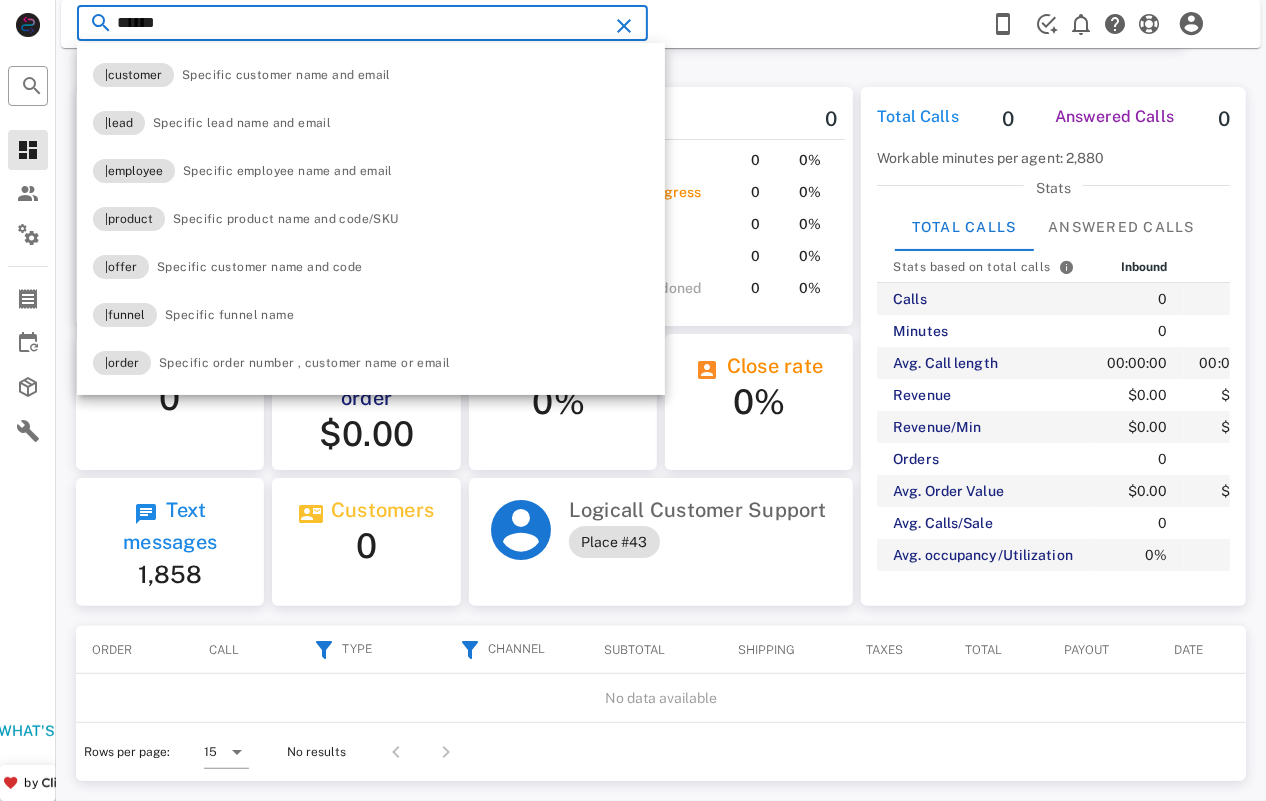 paste on "**********" 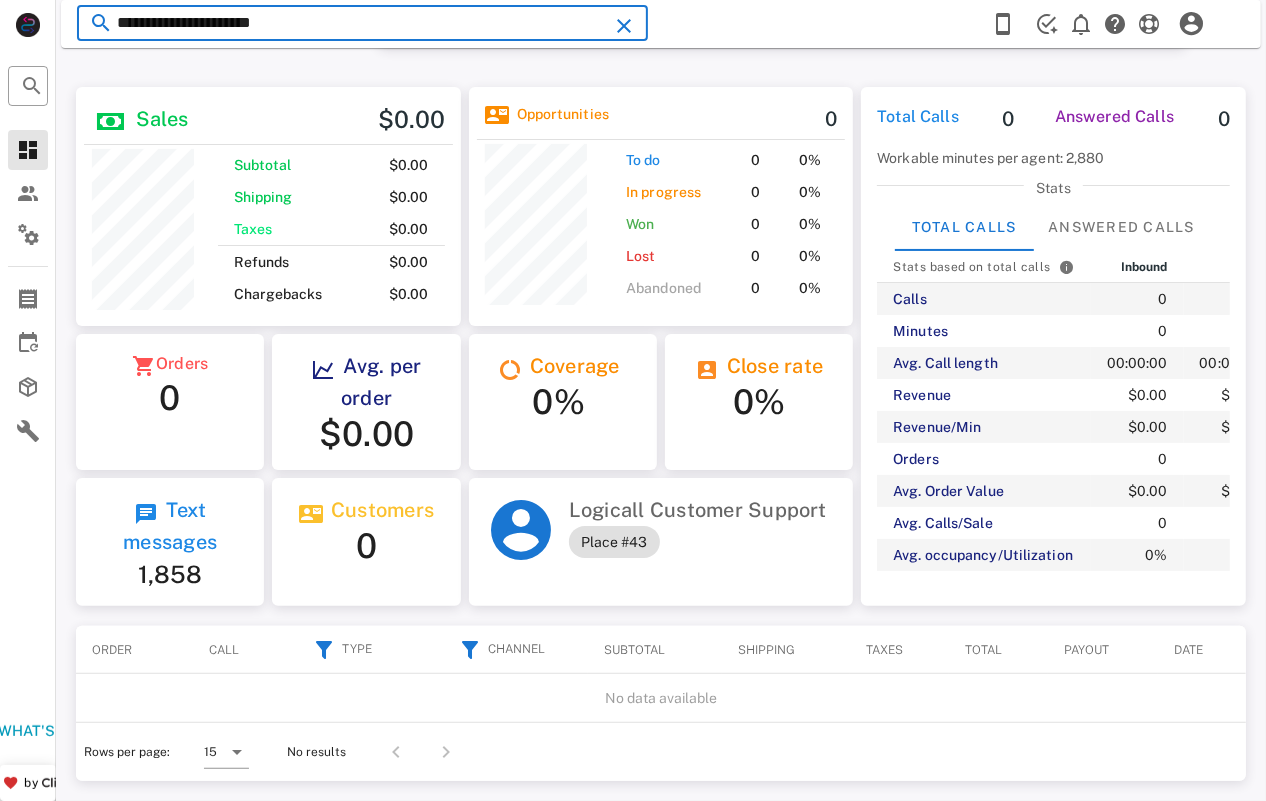 click on "**********" at bounding box center (362, 23) 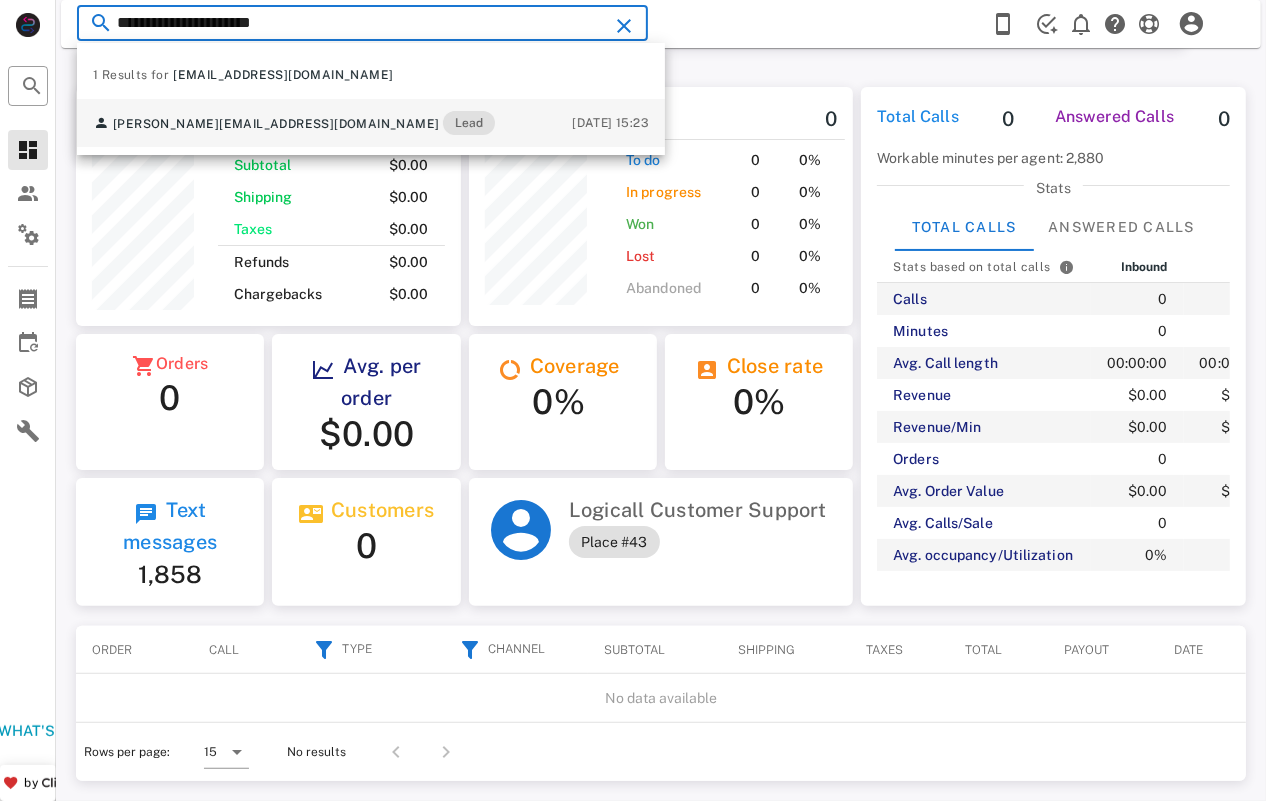 type on "**********" 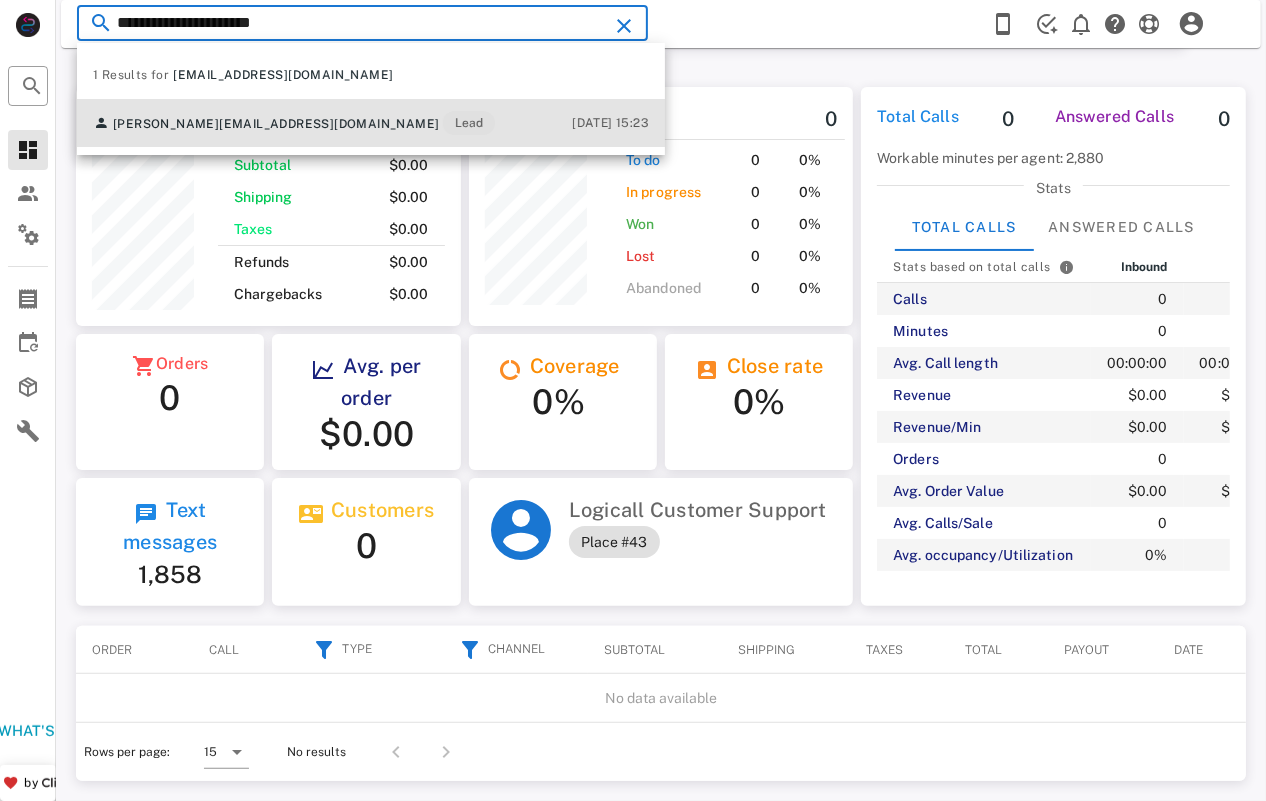 click on "[EMAIL_ADDRESS][DOMAIN_NAME]" at bounding box center (329, 124) 